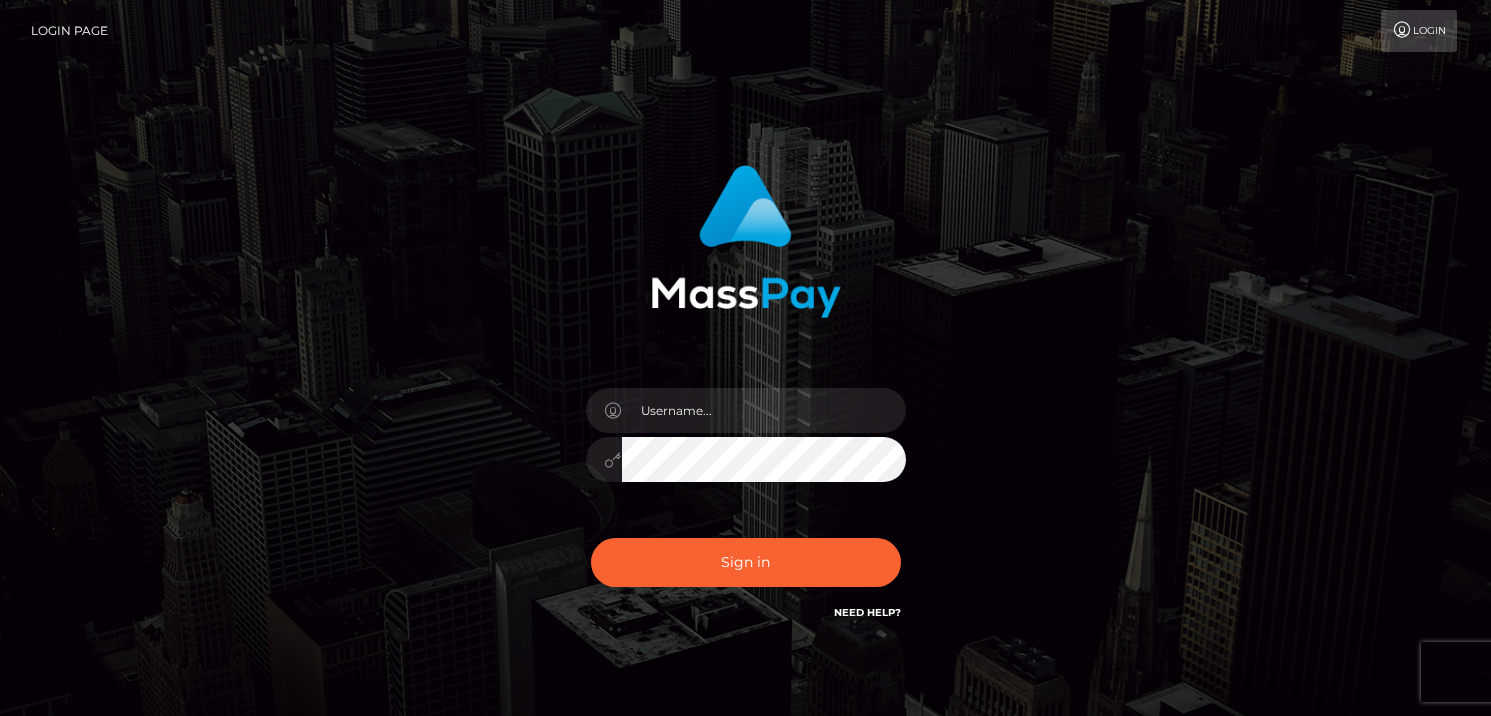 scroll, scrollTop: 0, scrollLeft: 0, axis: both 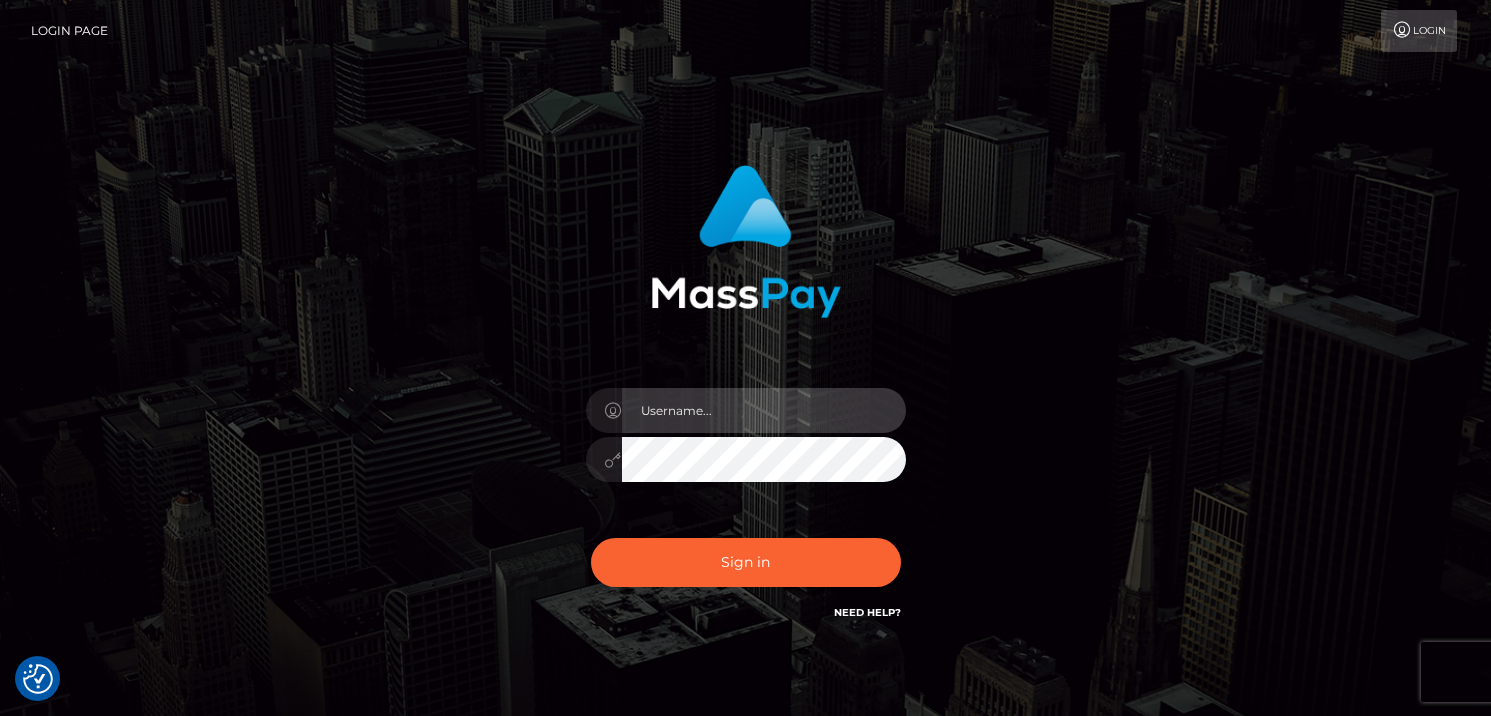 type on "[FIRST] [LAST]" 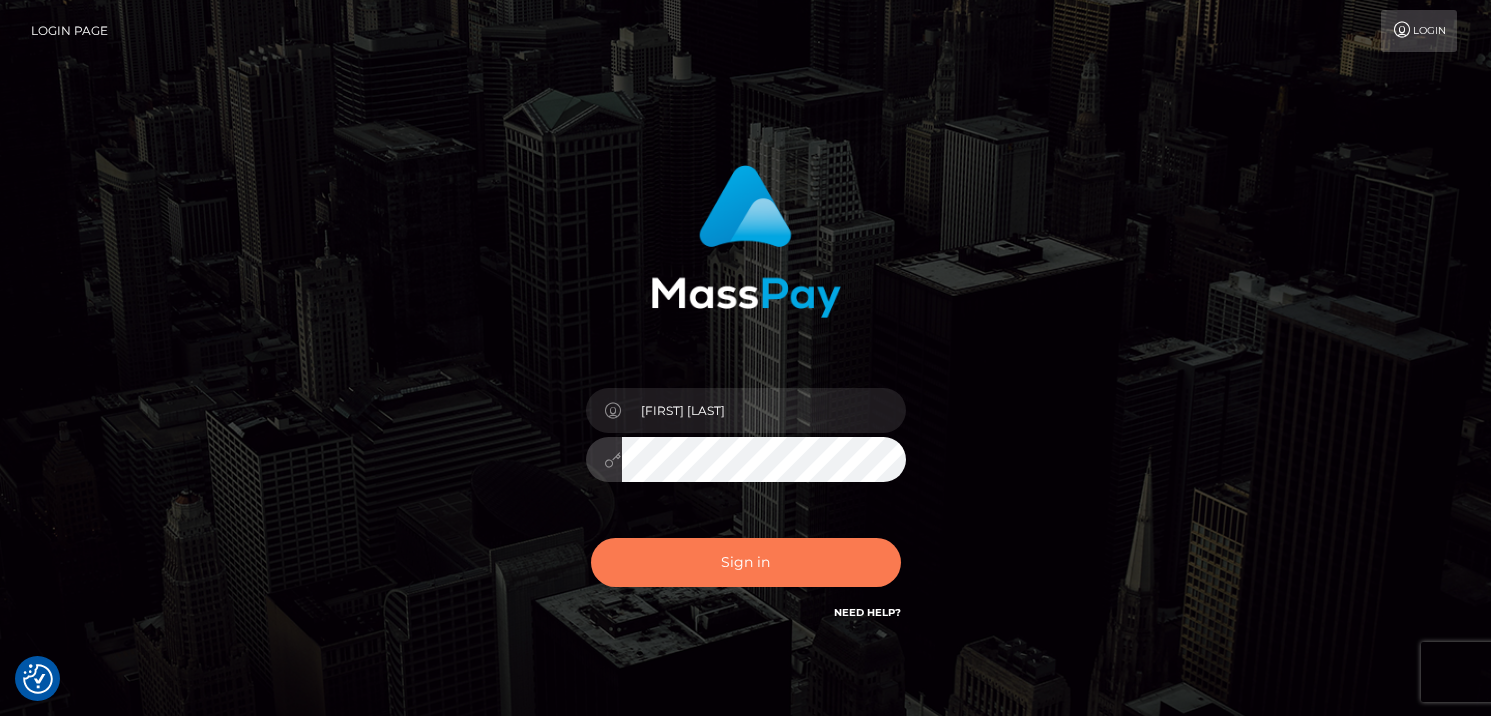 click on "Sign in" at bounding box center (746, 562) 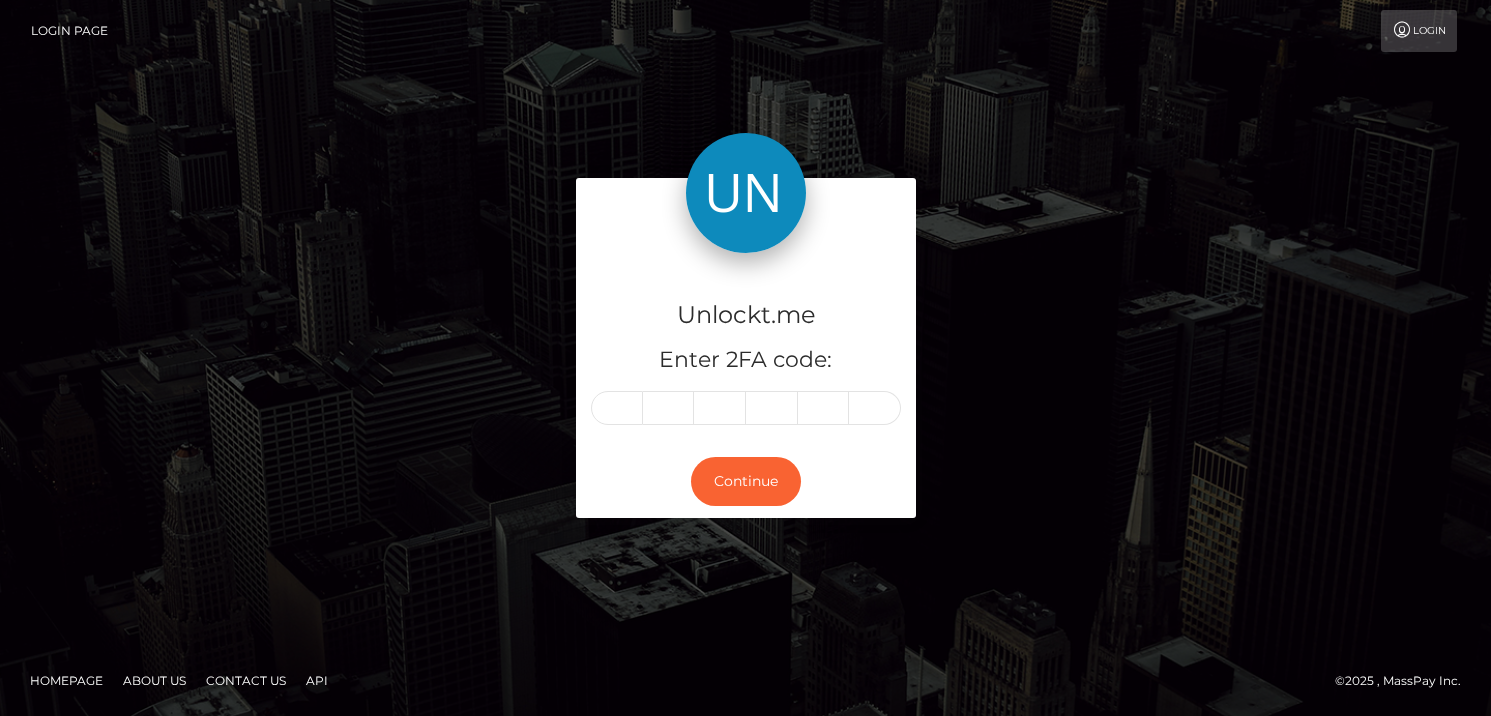 scroll, scrollTop: 0, scrollLeft: 0, axis: both 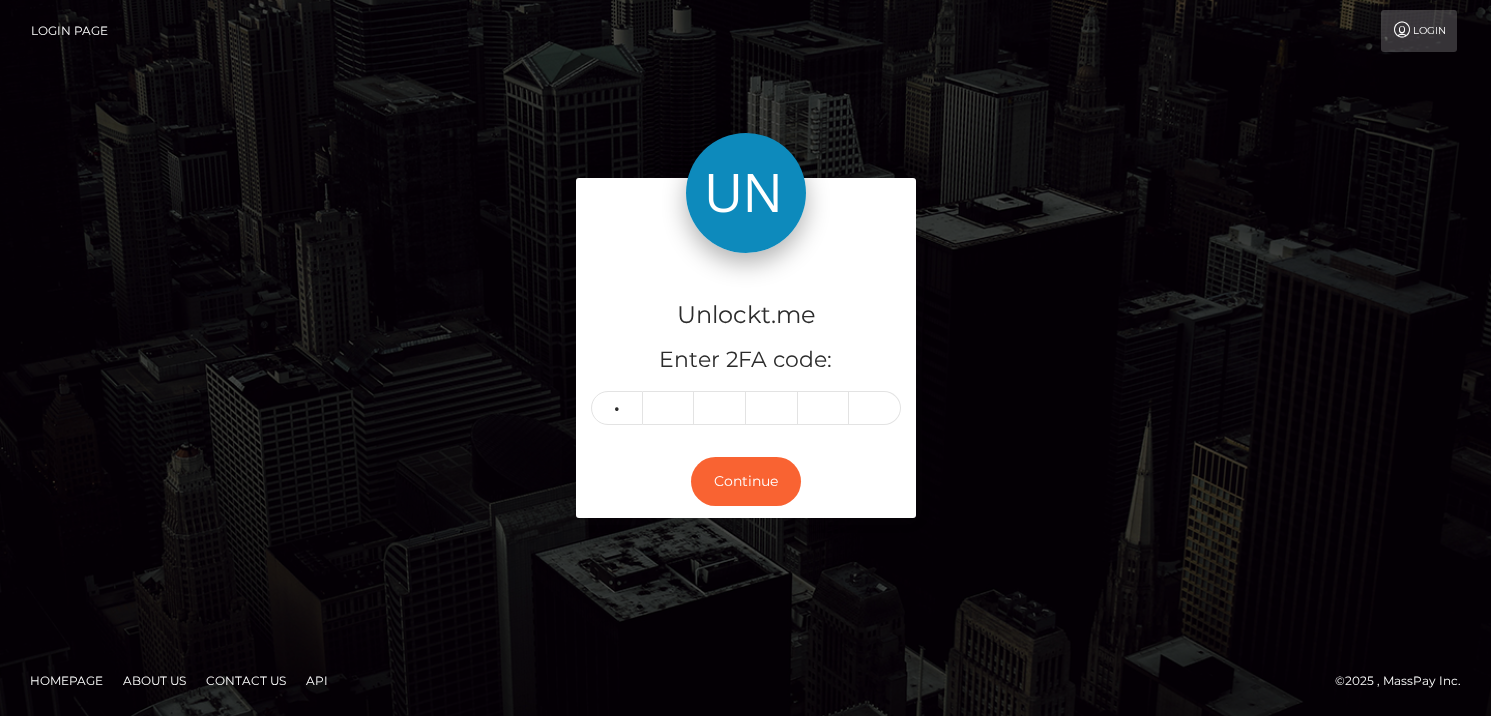 type on "3" 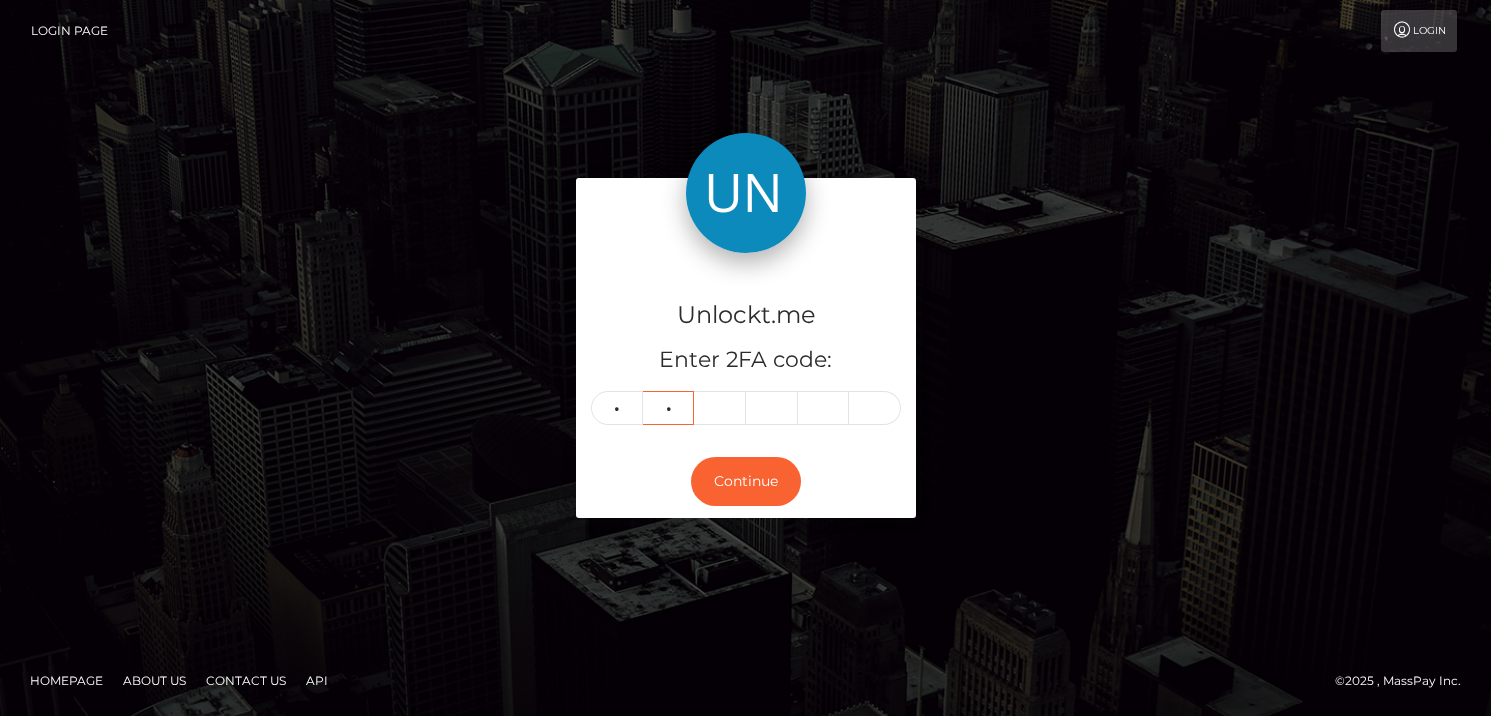 type on "7" 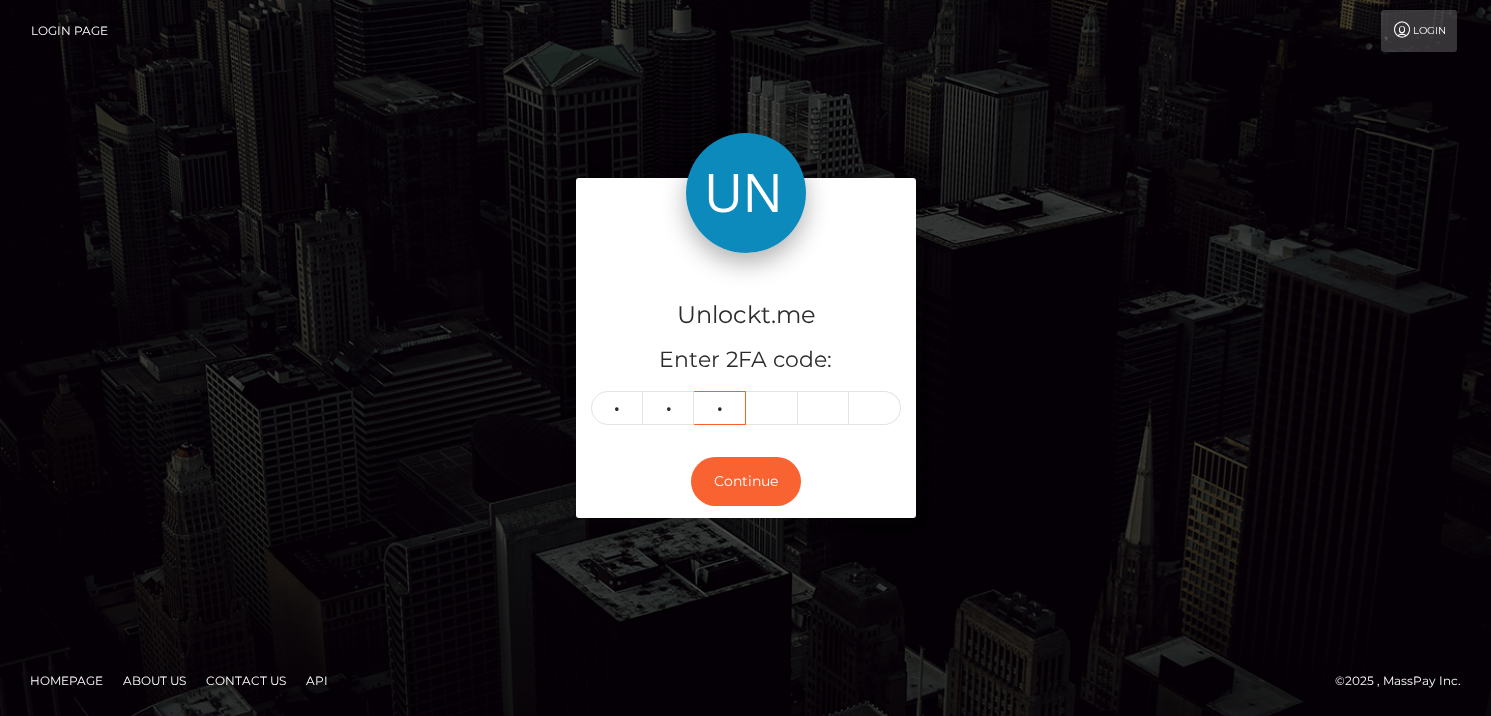 type on "4" 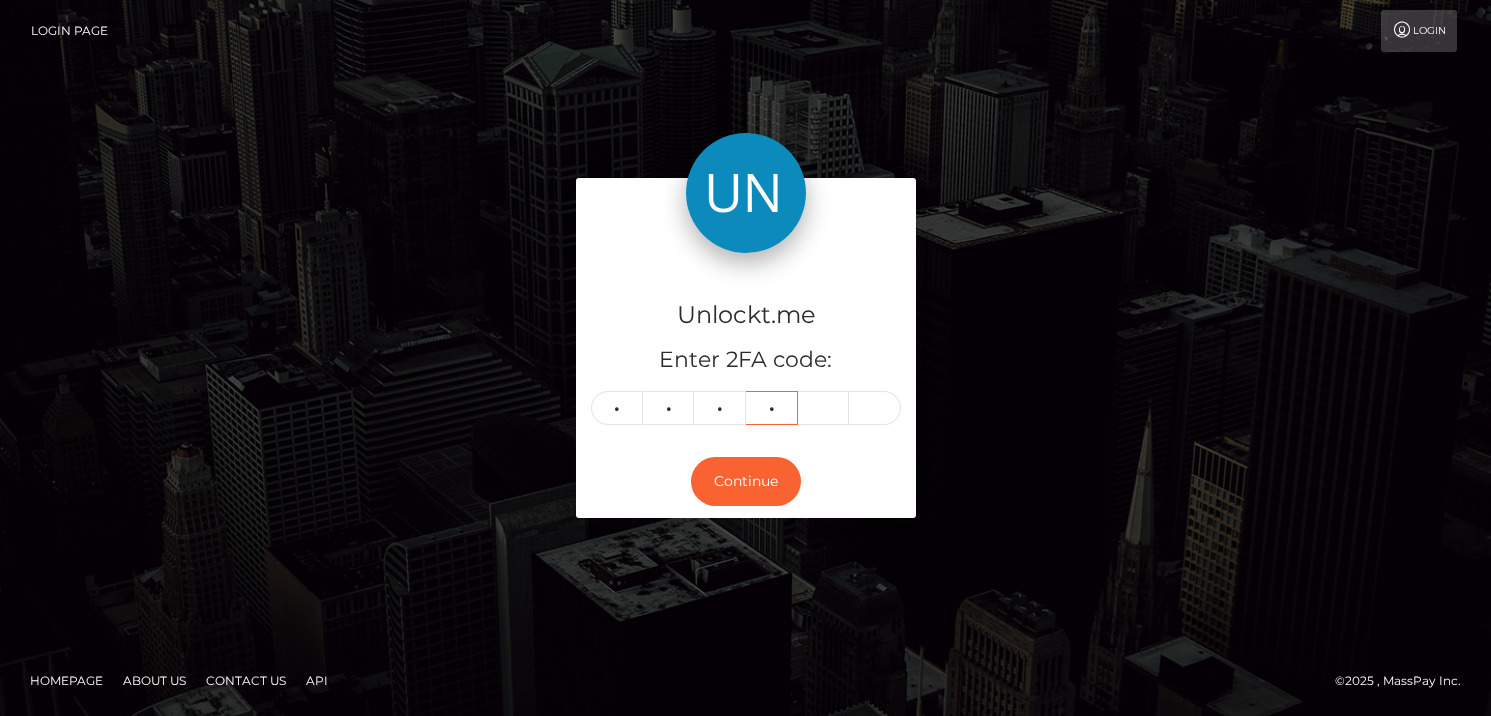 type on "2" 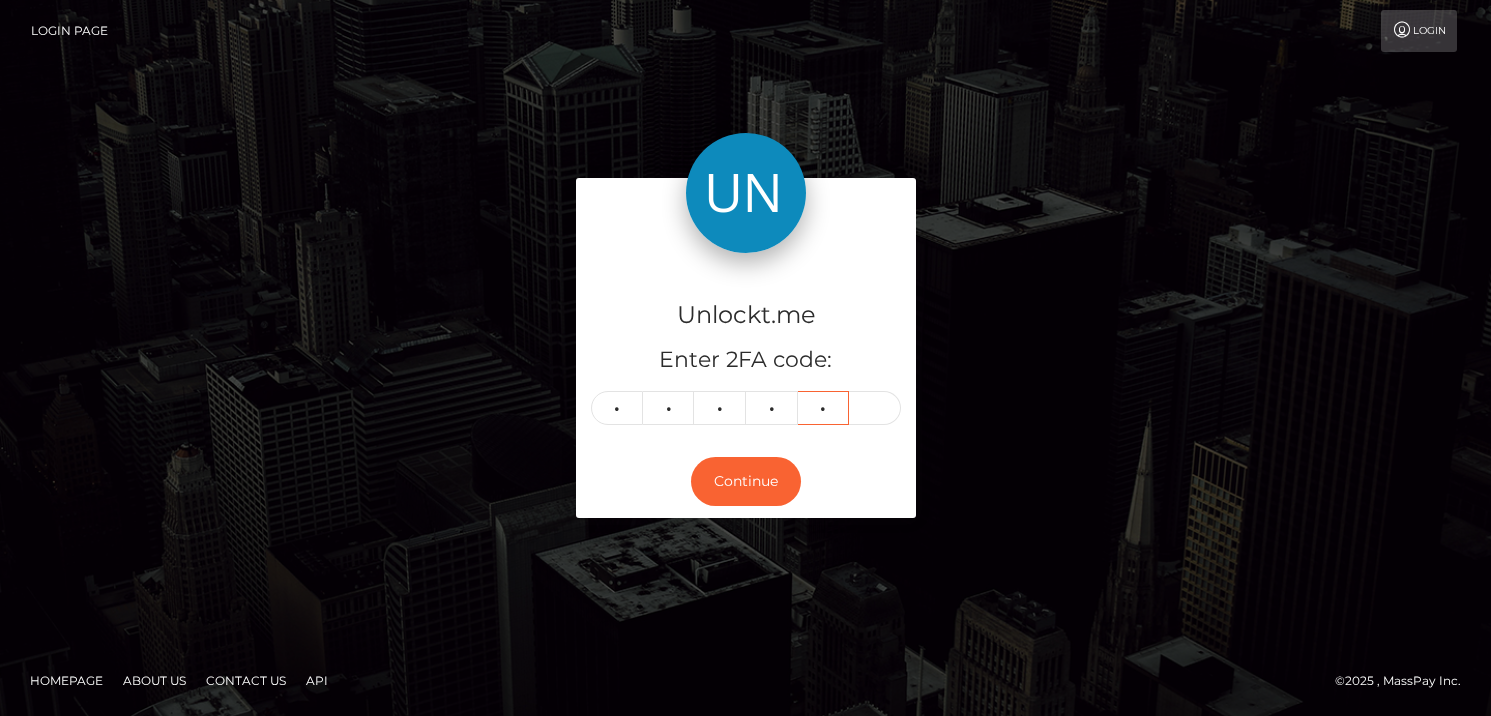 type on "7" 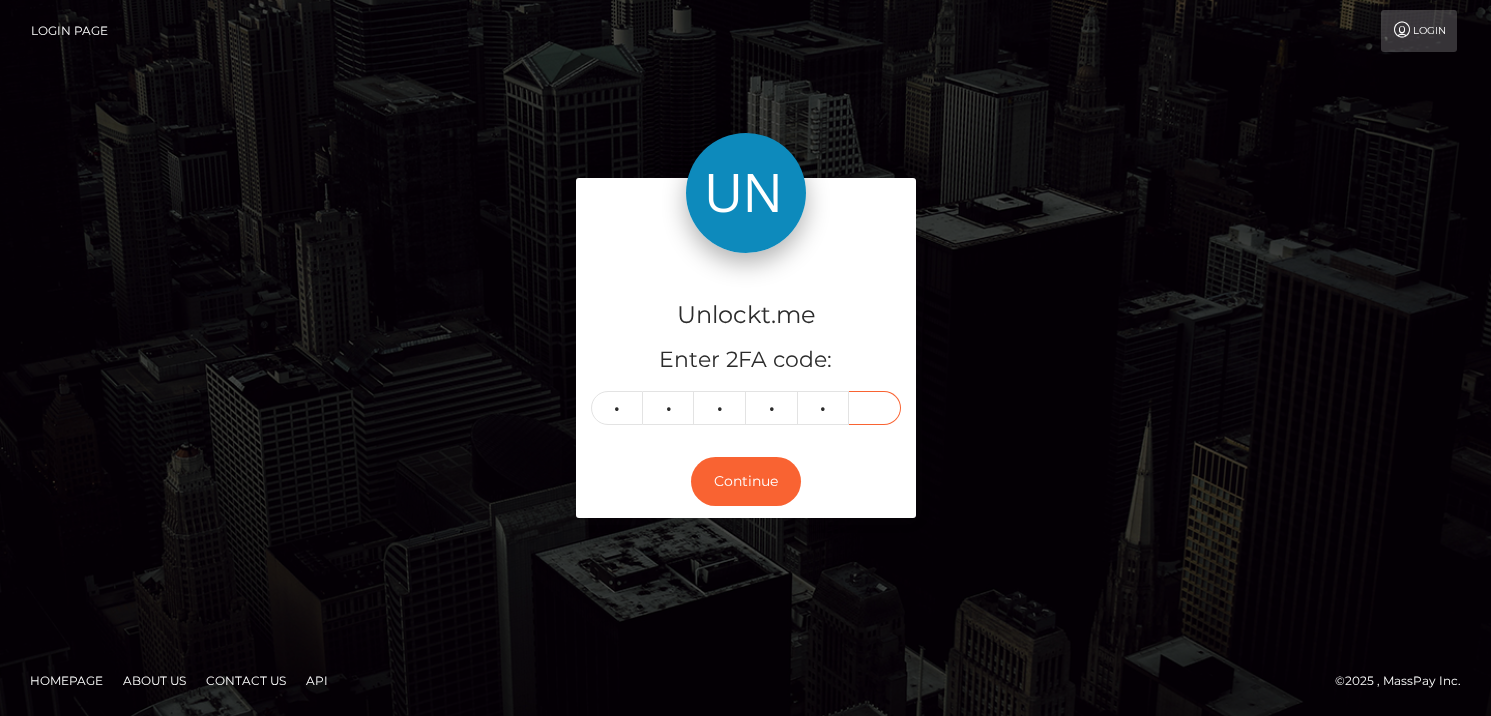 type on "0" 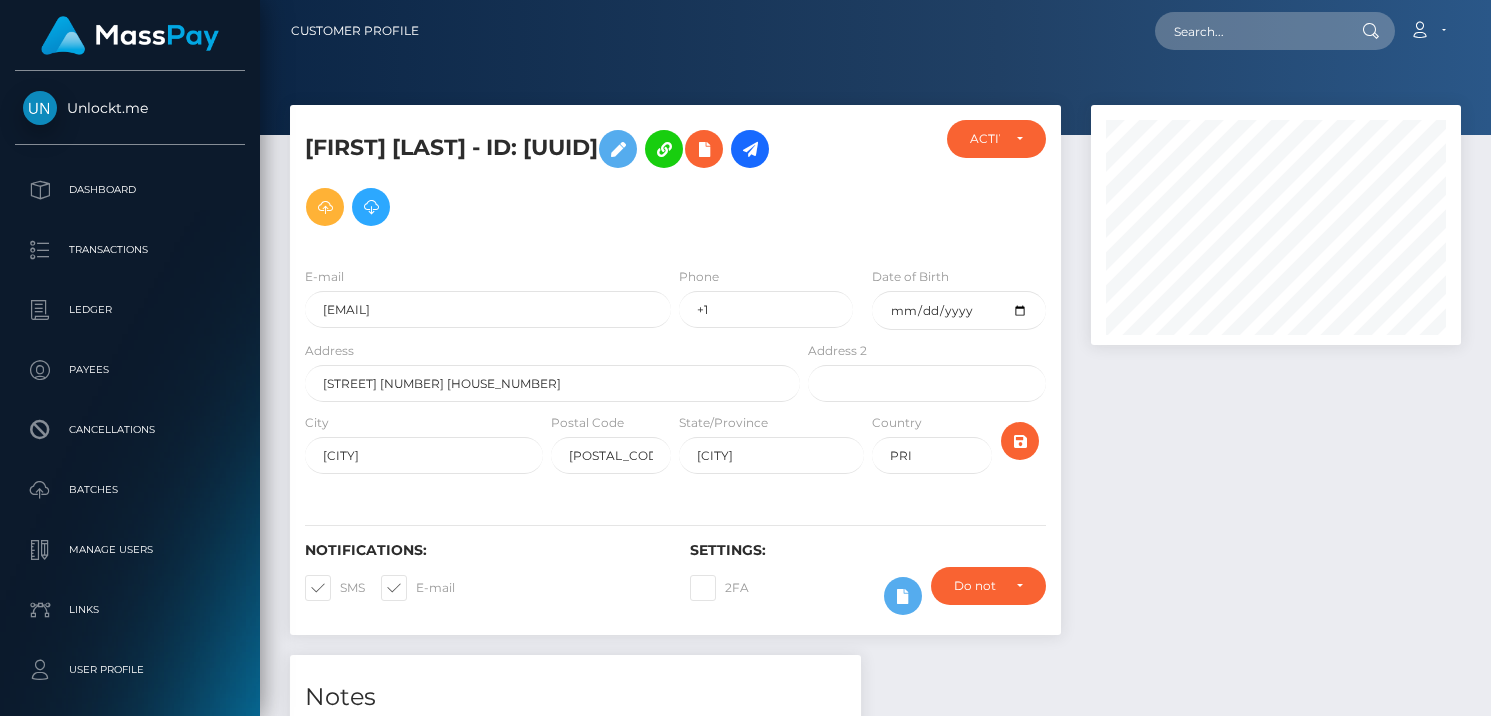 scroll, scrollTop: 0, scrollLeft: 0, axis: both 